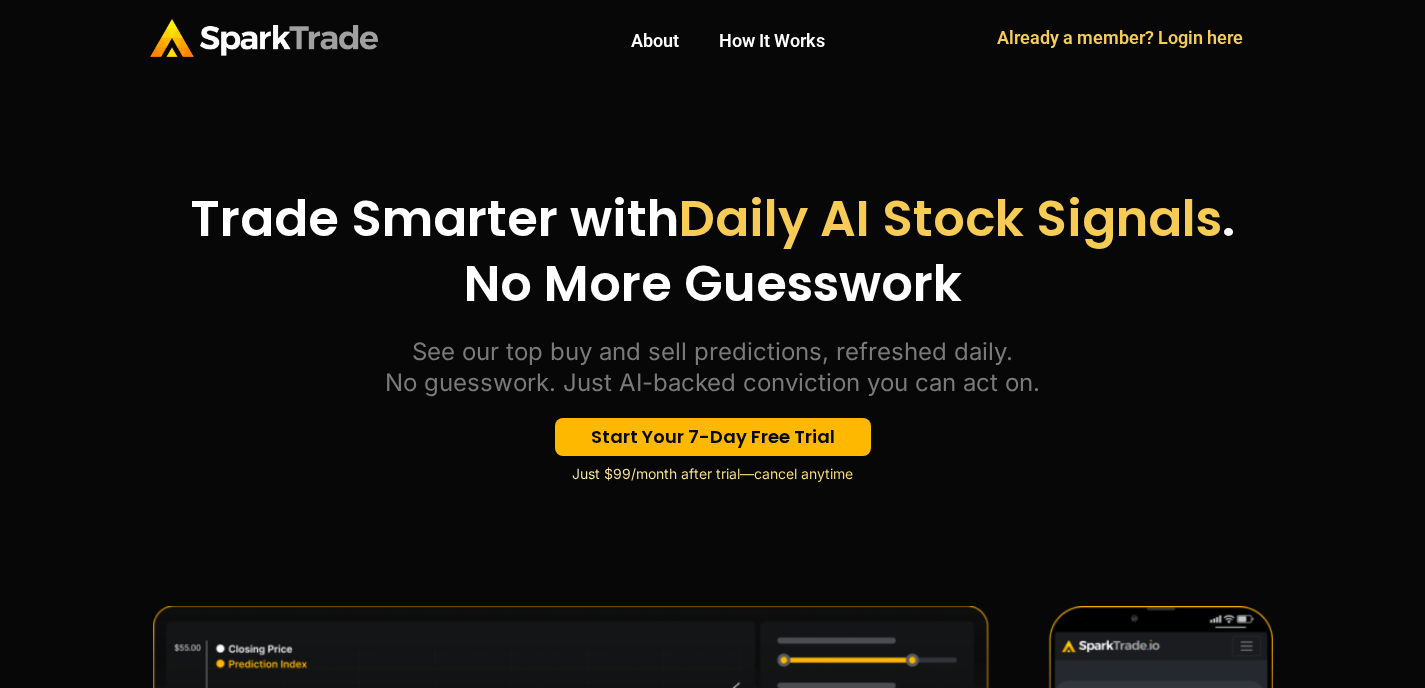 scroll, scrollTop: 2738, scrollLeft: 0, axis: vertical 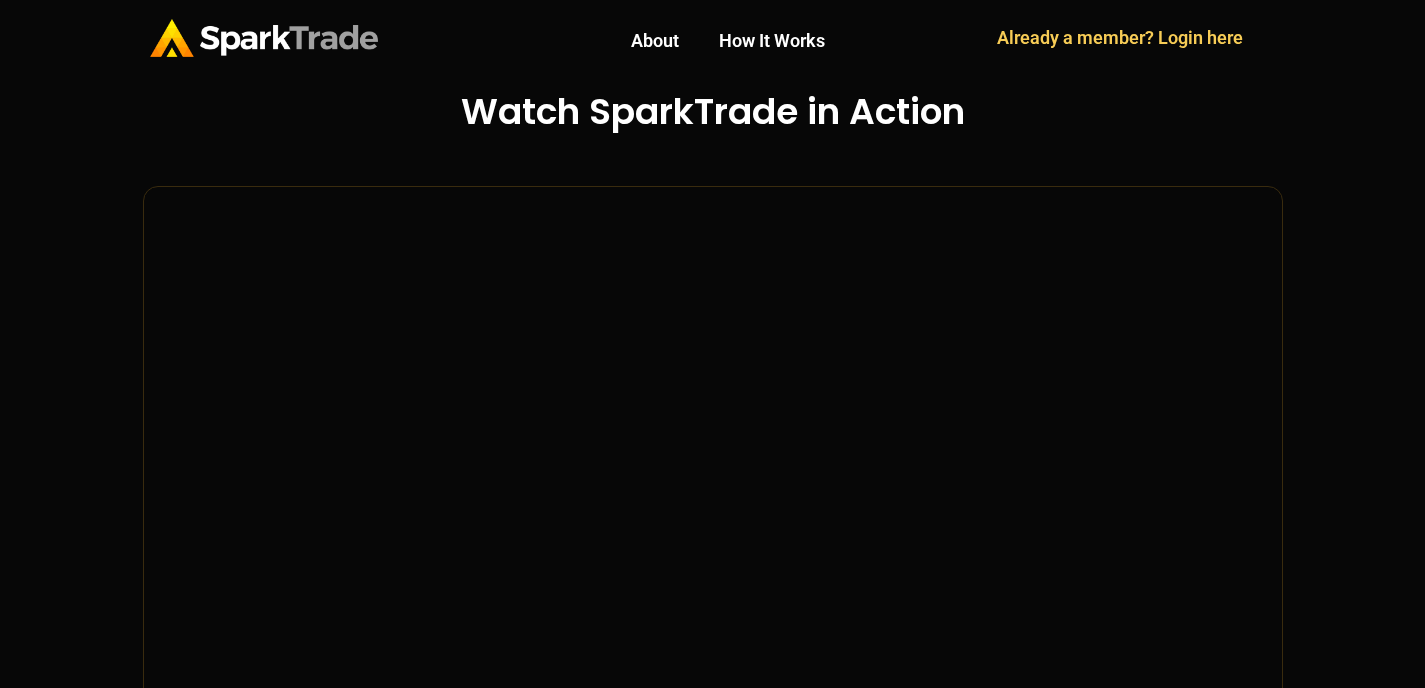 click at bounding box center (264, 38) 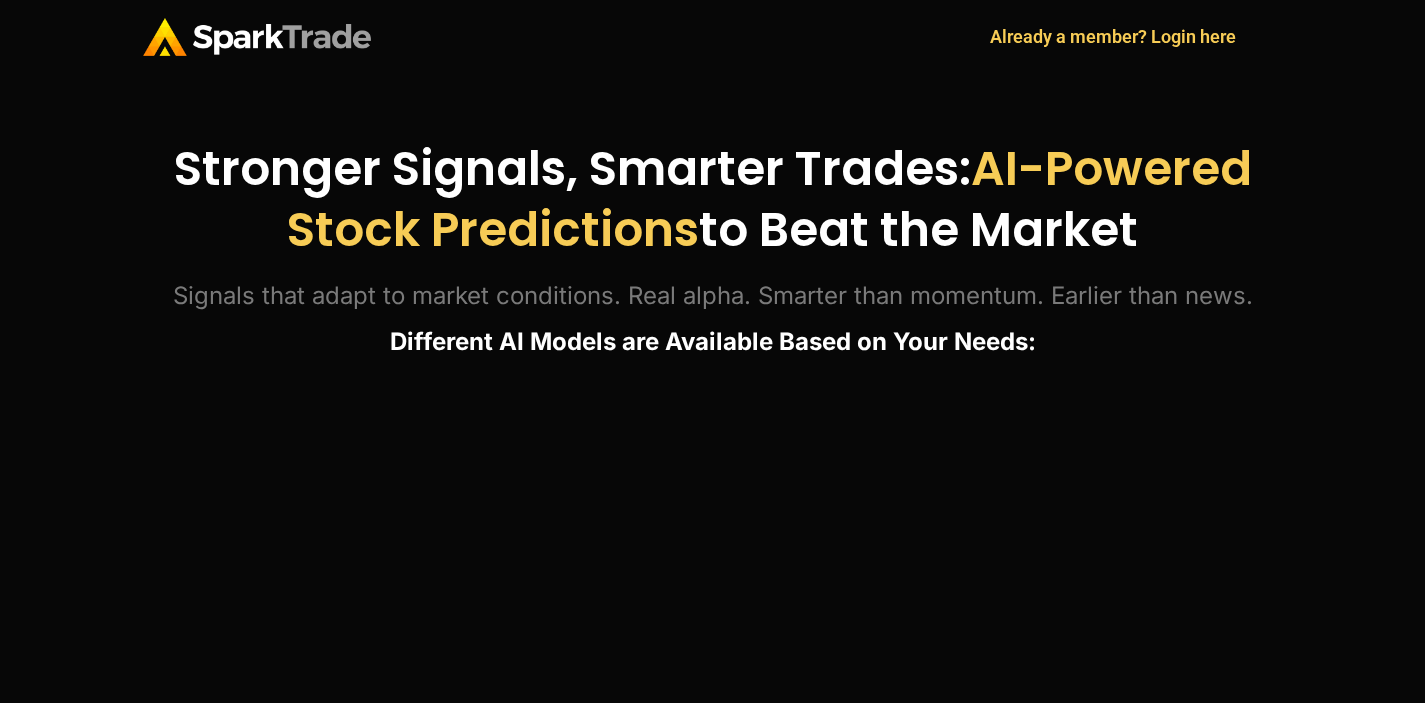 scroll, scrollTop: 0, scrollLeft: 0, axis: both 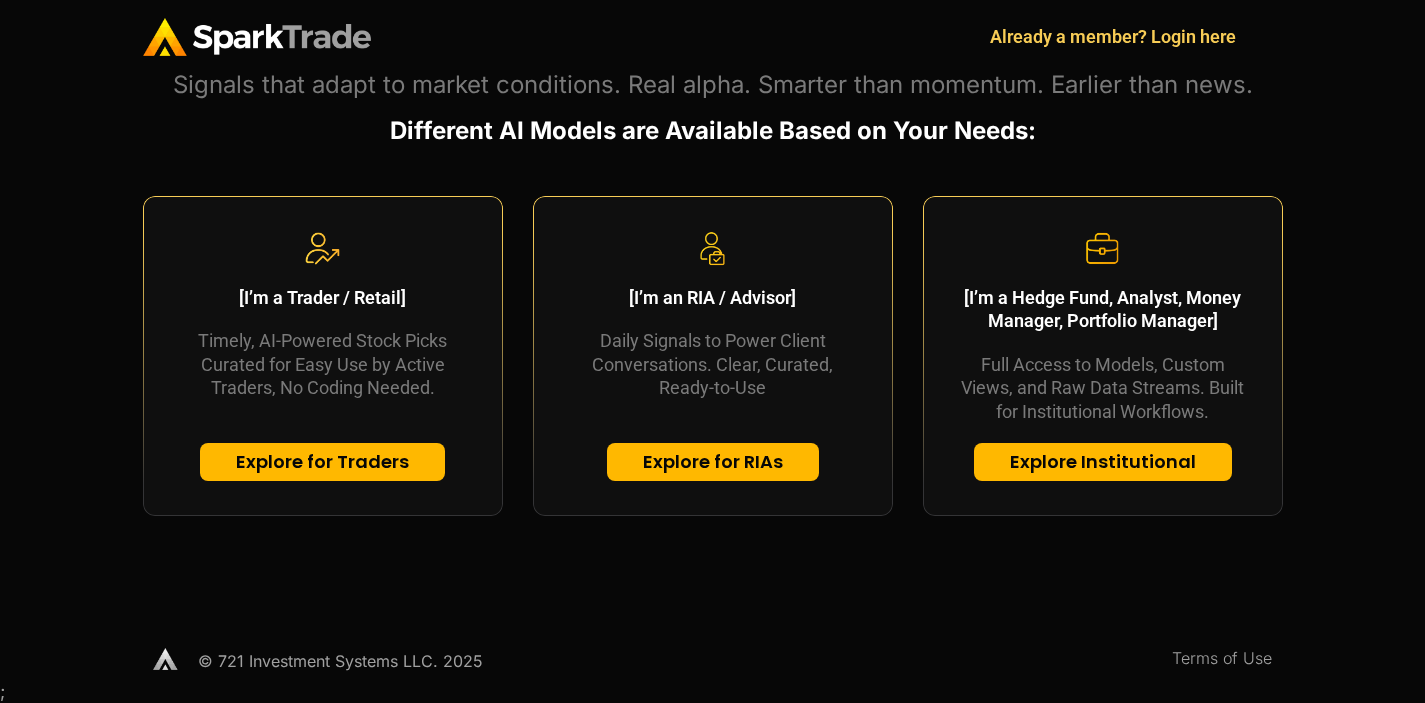 click on "Explore for Traders" at bounding box center (322, 462) 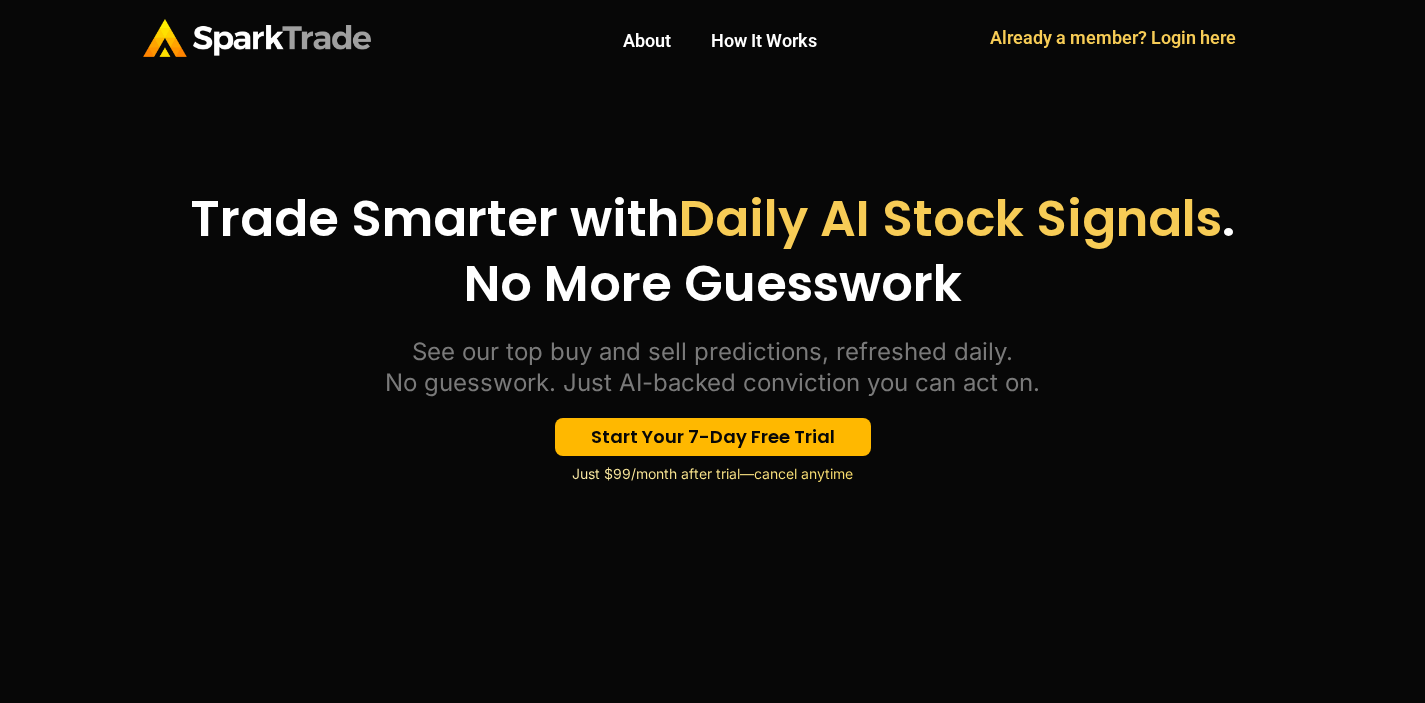 scroll, scrollTop: 0, scrollLeft: 0, axis: both 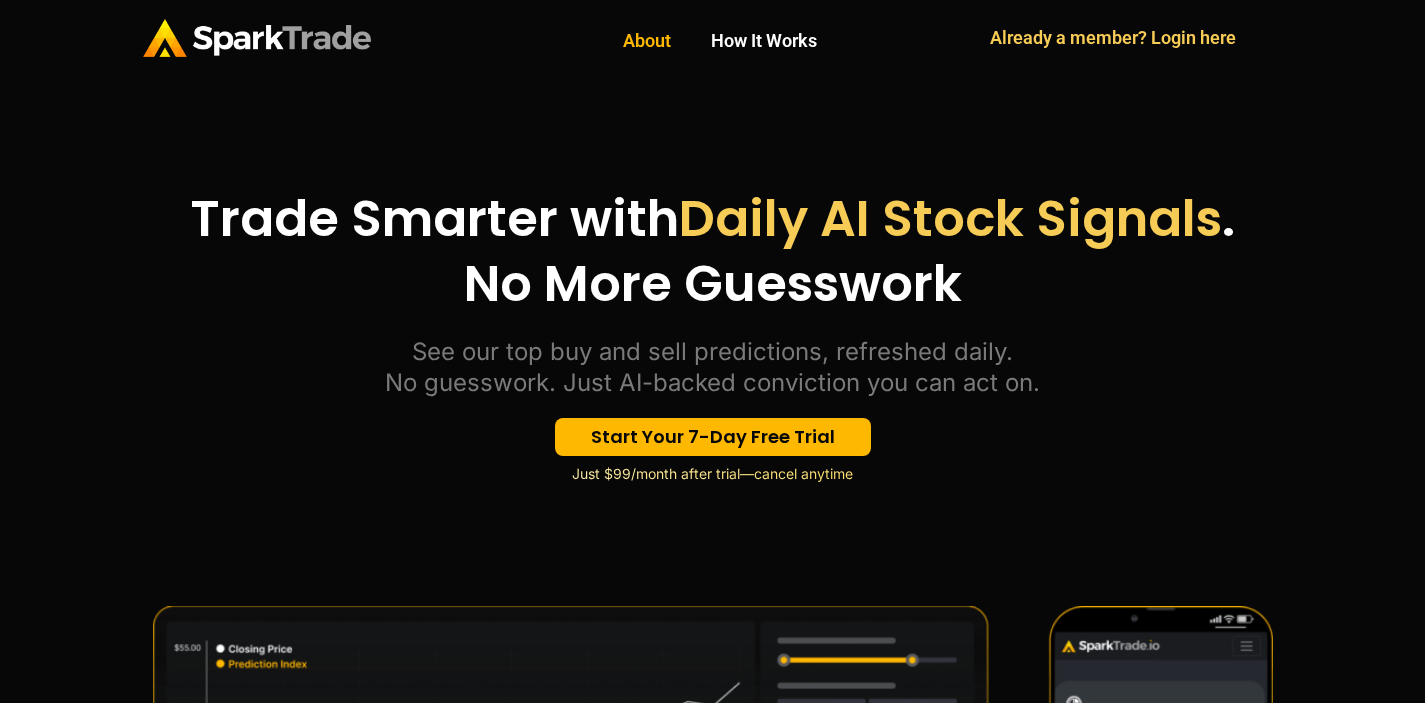 click on "About" 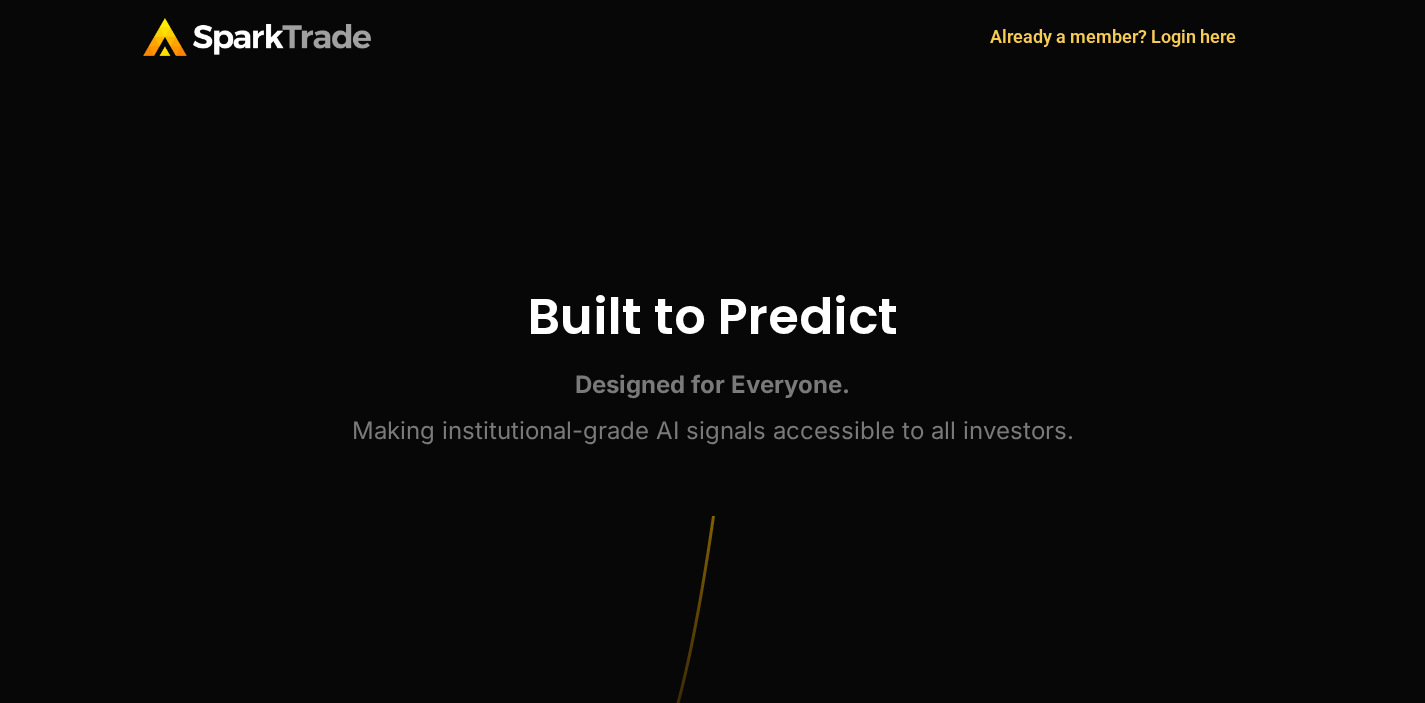scroll, scrollTop: 0, scrollLeft: 0, axis: both 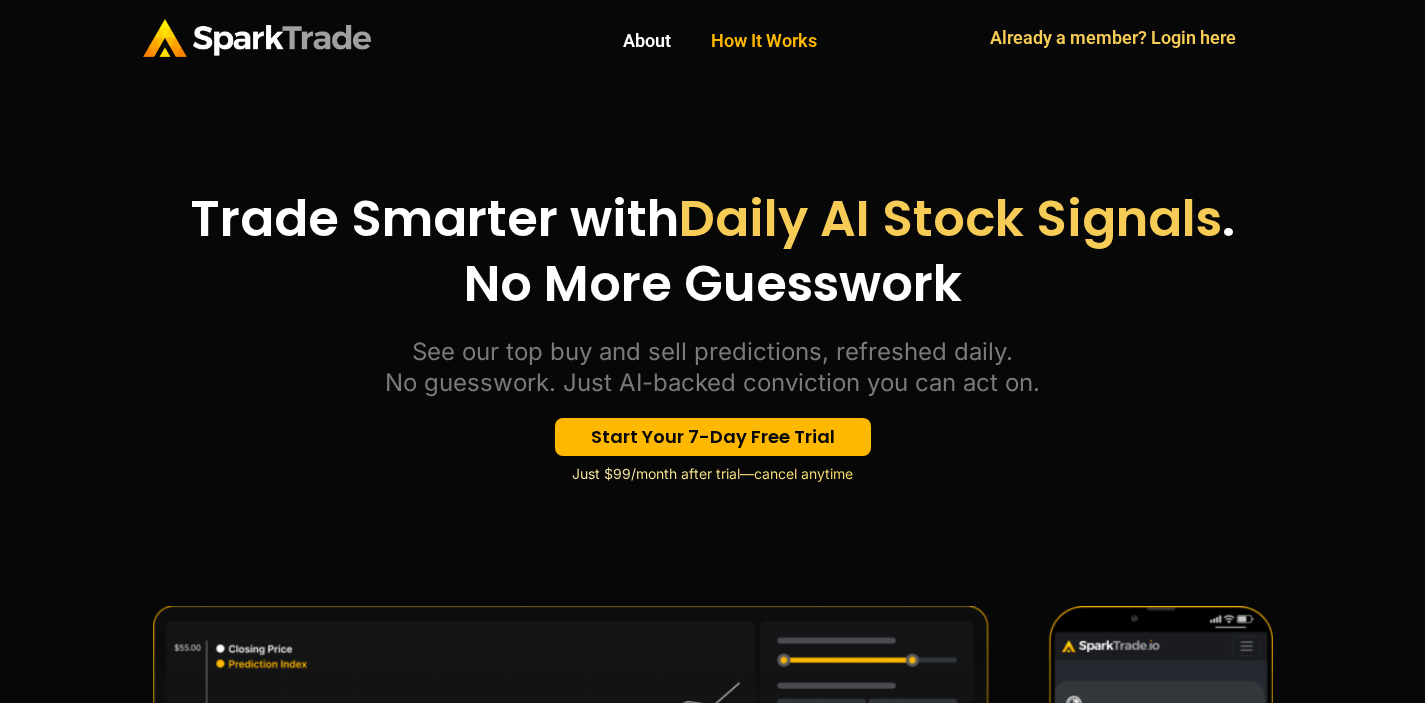 click on "How It Works" 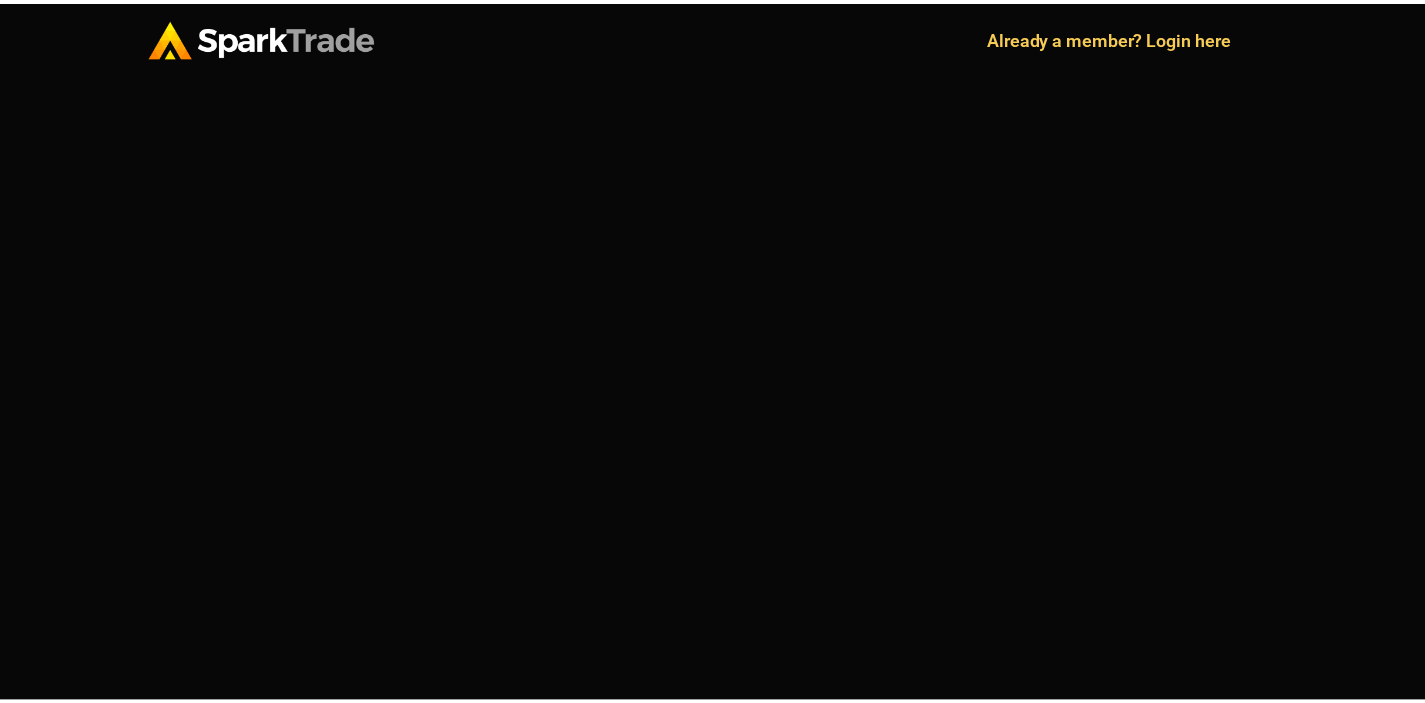 scroll, scrollTop: 0, scrollLeft: 0, axis: both 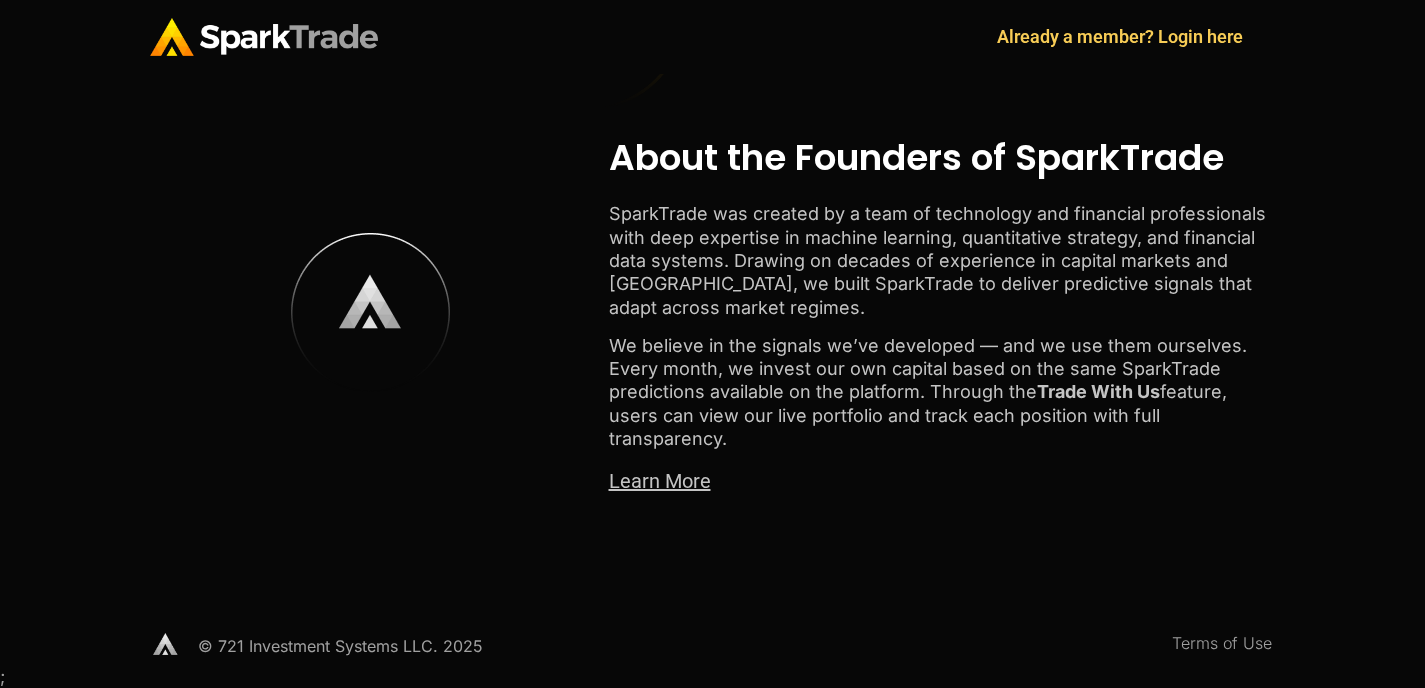 click on "Learn More" at bounding box center [660, 481] 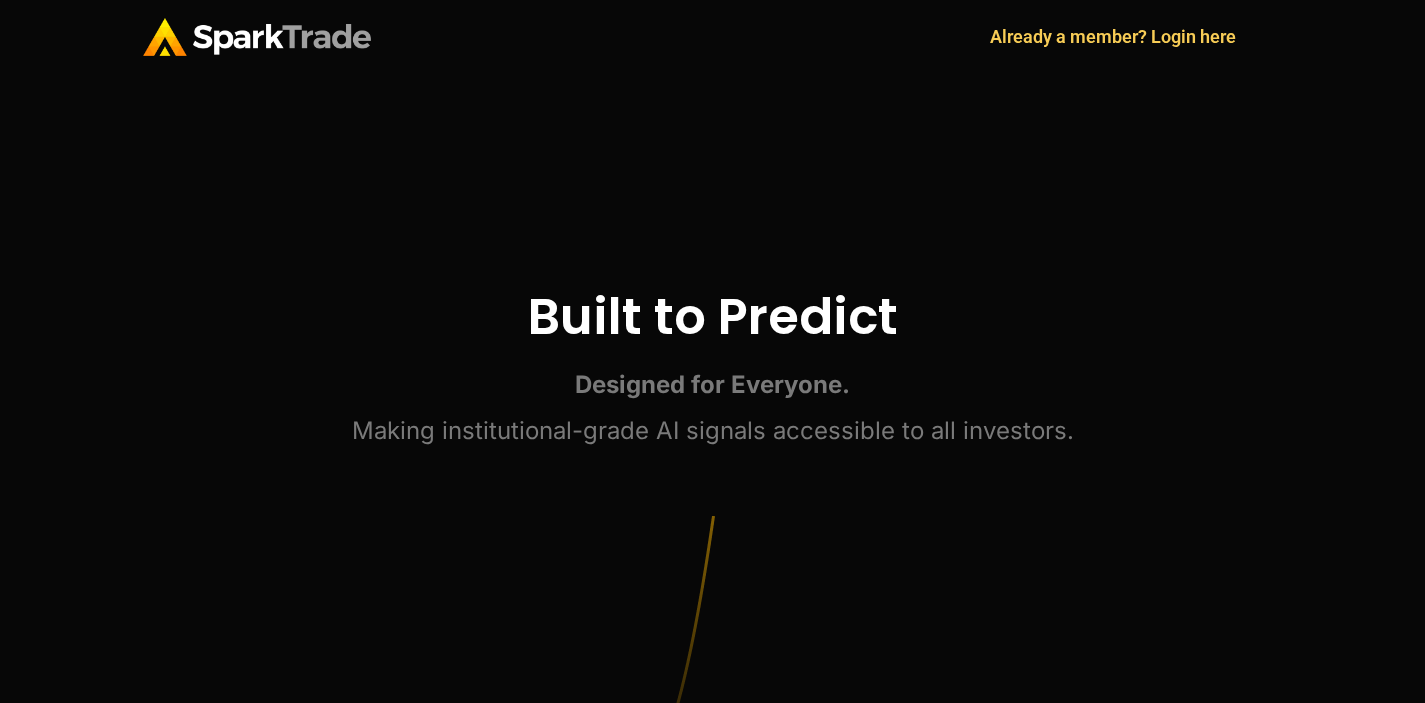 scroll, scrollTop: 0, scrollLeft: 0, axis: both 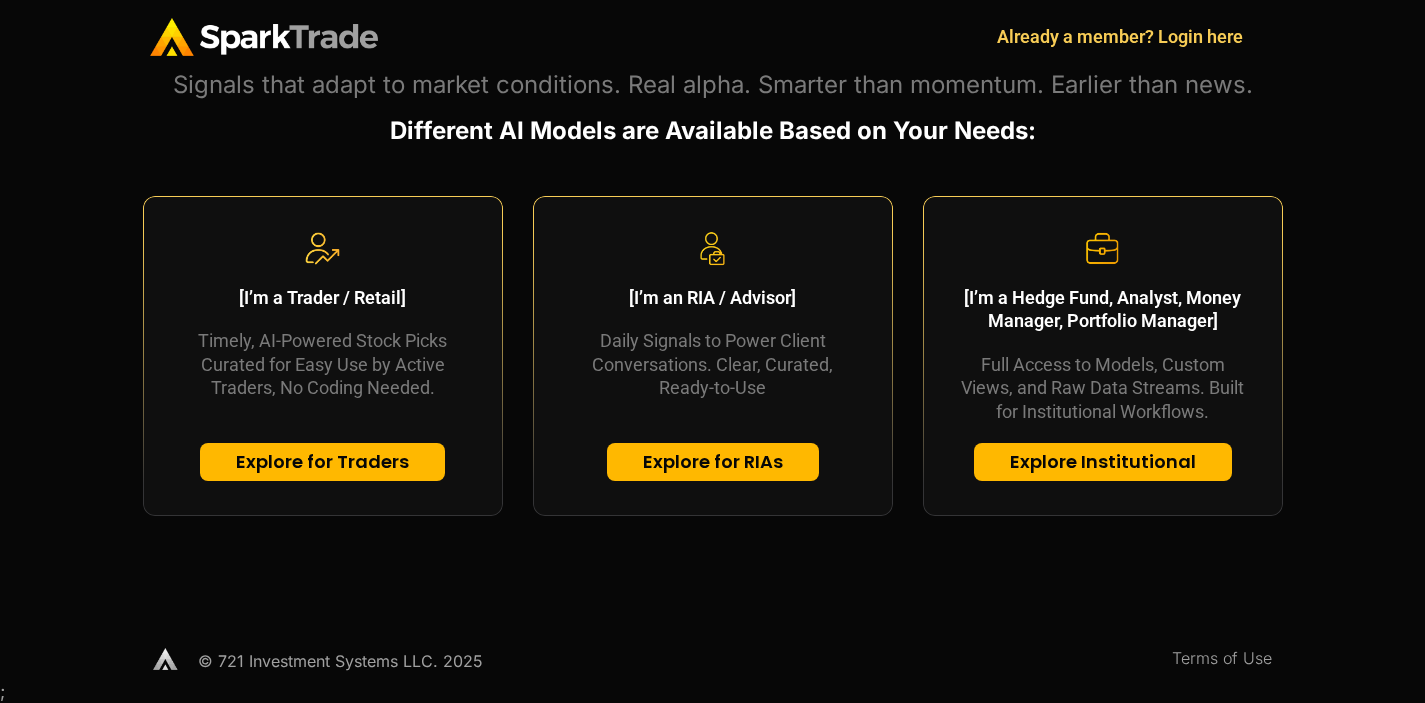 click on "Explore for Traders" at bounding box center (322, 462) 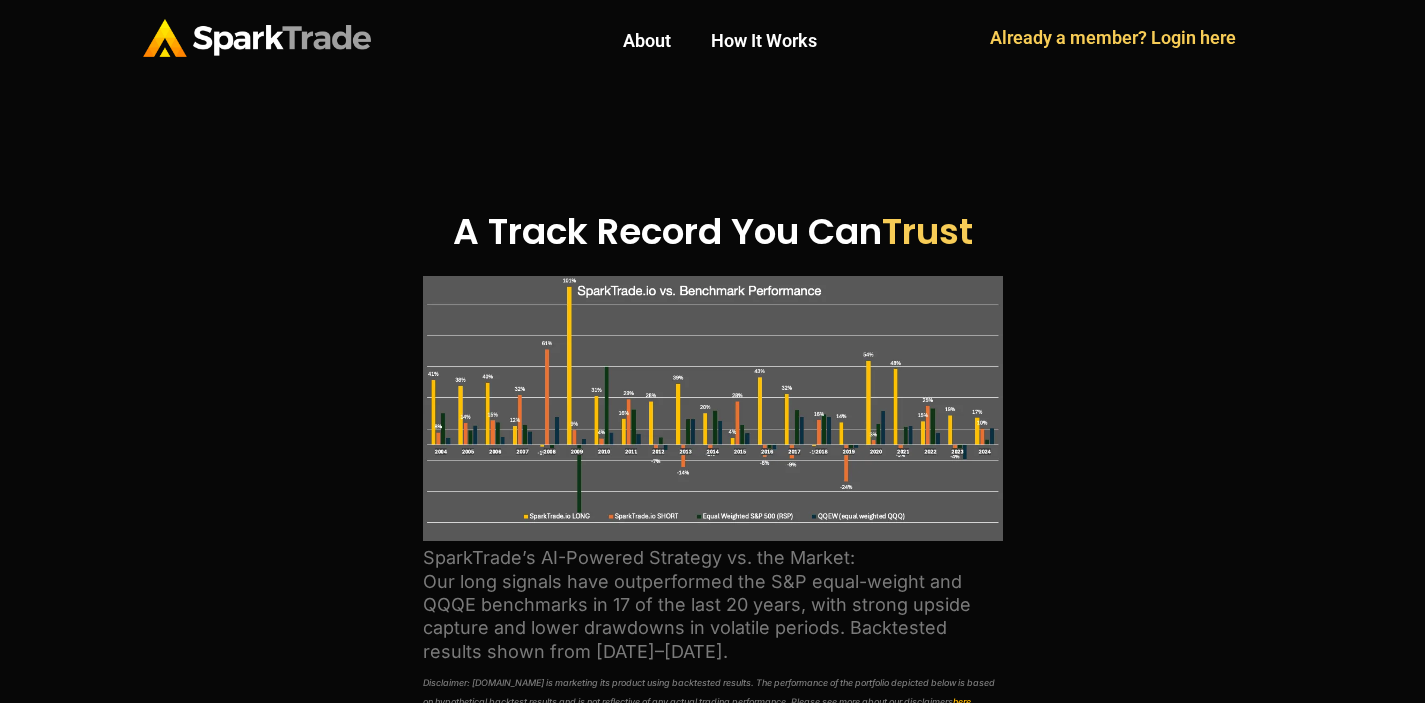 scroll, scrollTop: 0, scrollLeft: 0, axis: both 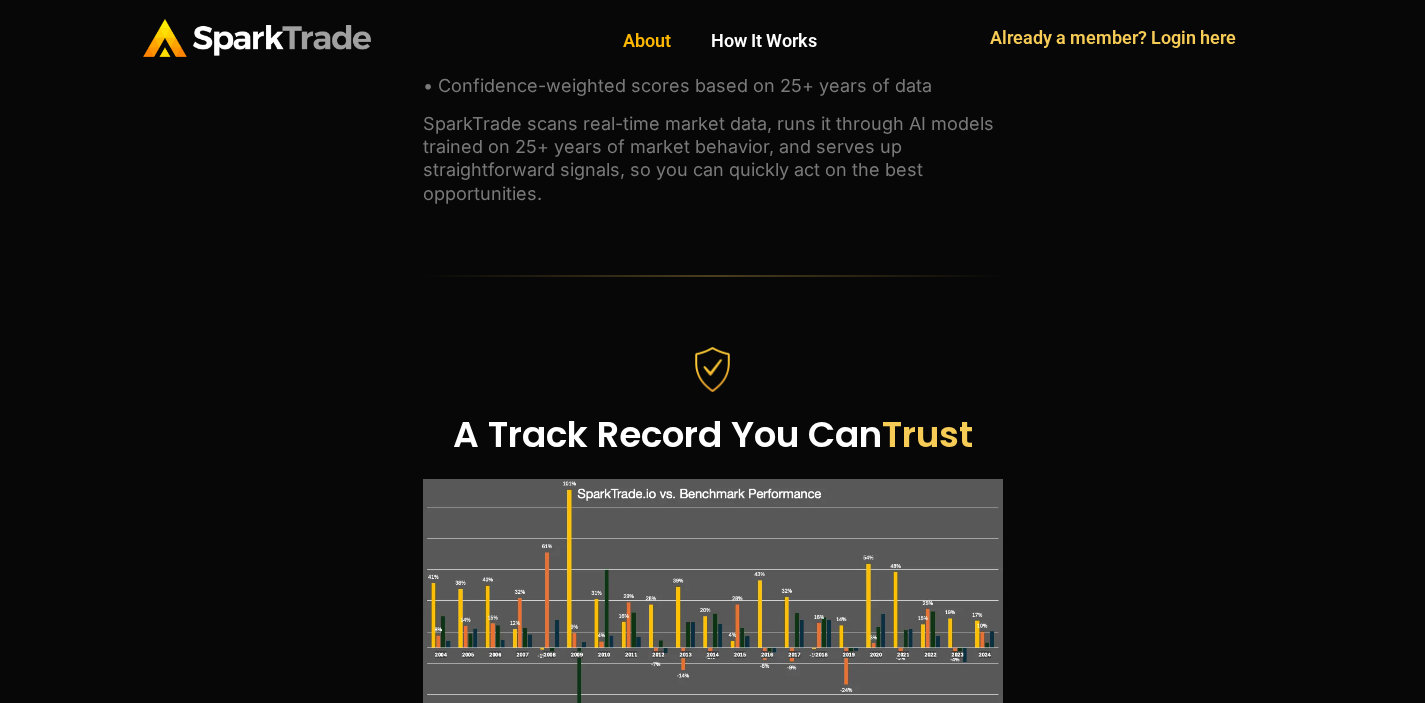 click on "About" 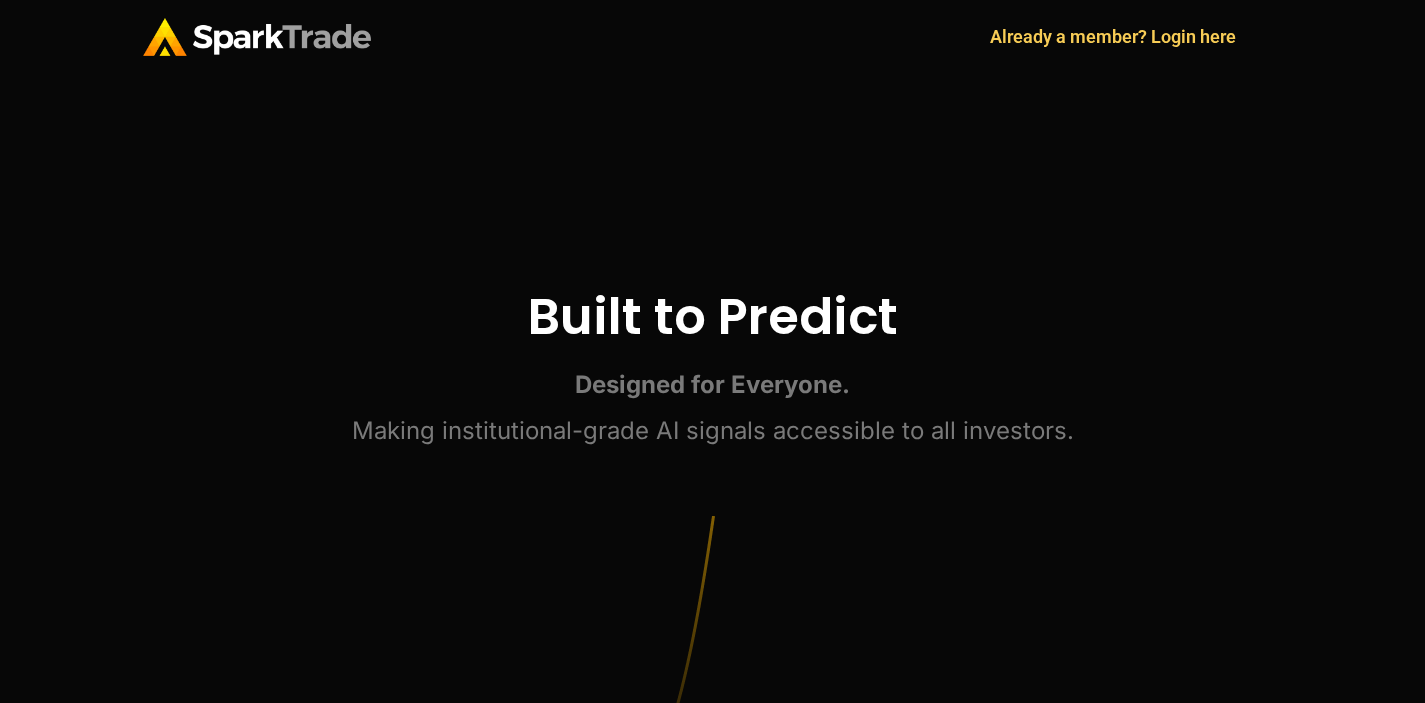 scroll, scrollTop: 0, scrollLeft: 0, axis: both 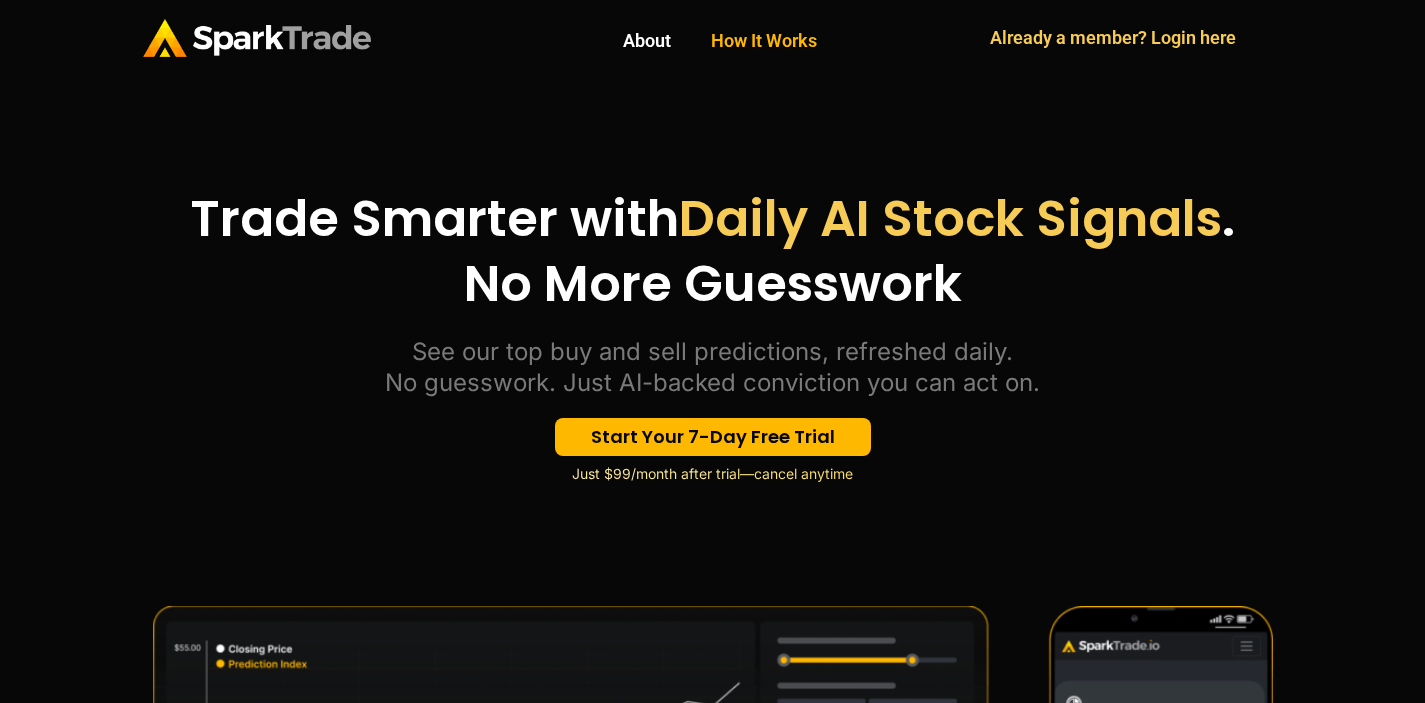 click on "How It Works" 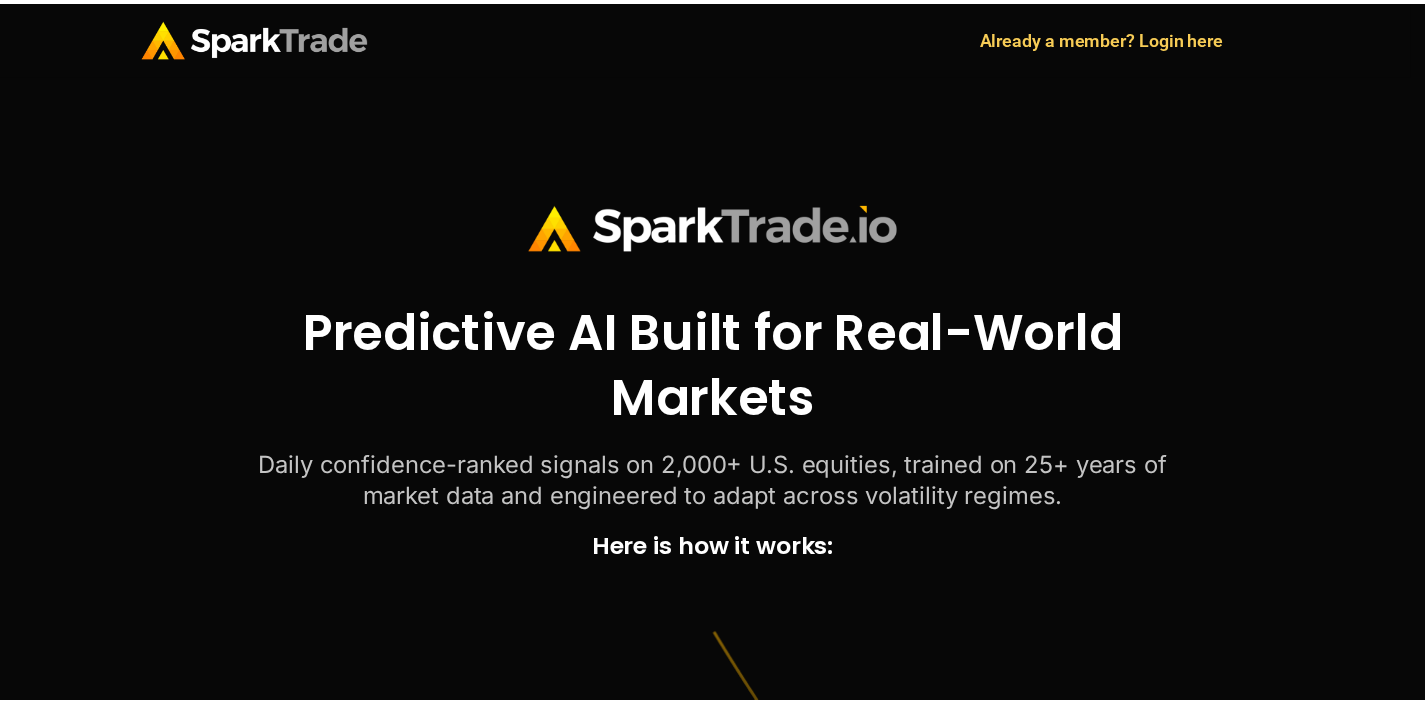scroll, scrollTop: 0, scrollLeft: 0, axis: both 